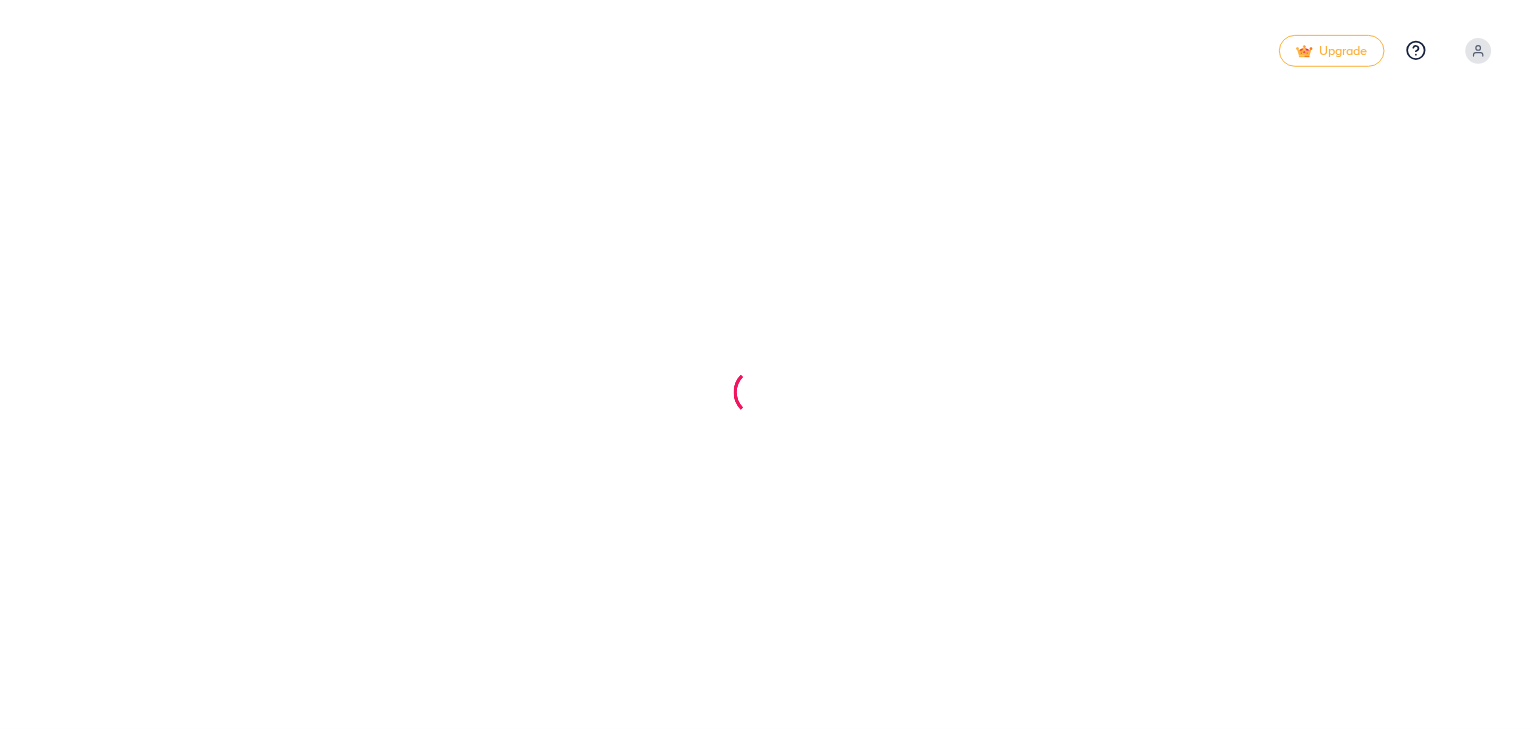 scroll, scrollTop: 0, scrollLeft: 0, axis: both 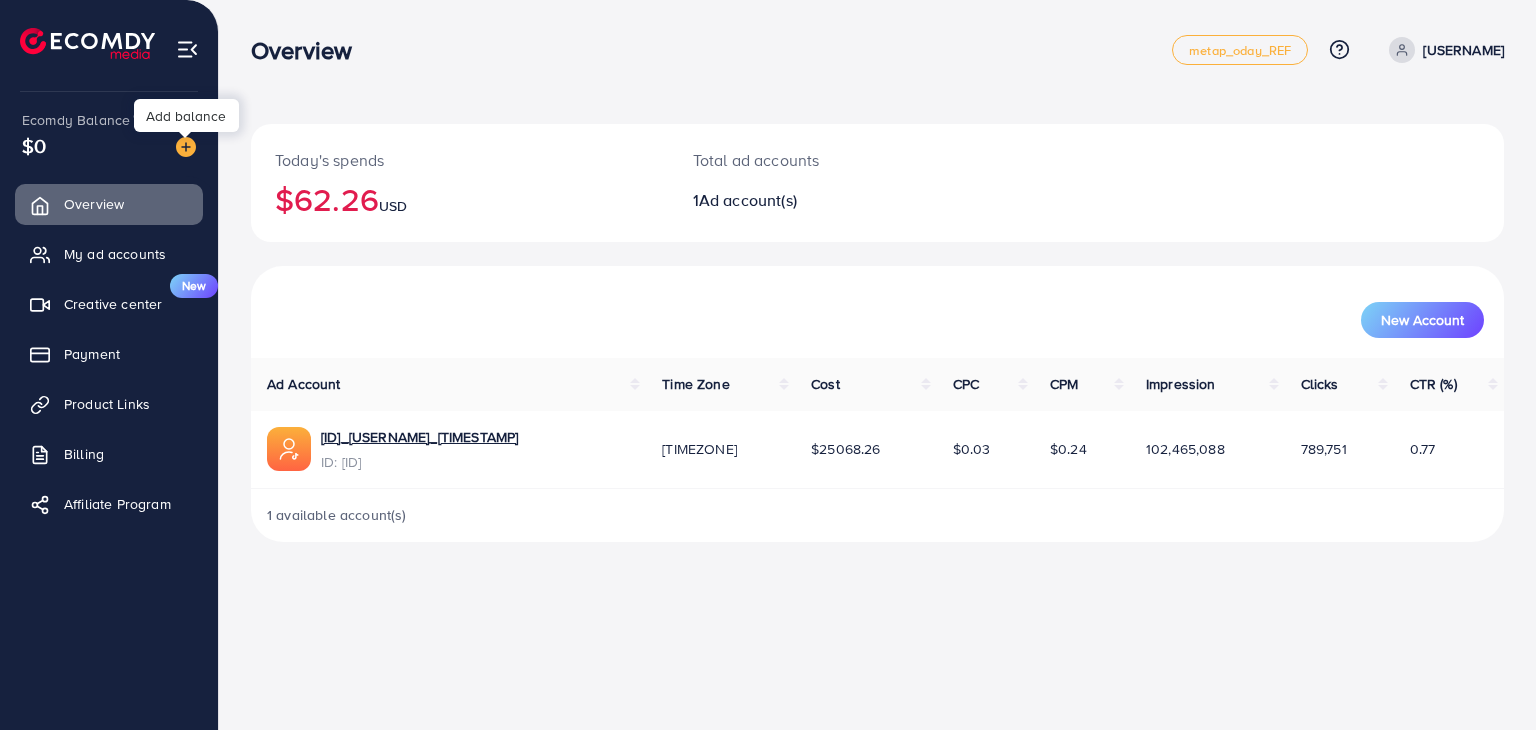 click at bounding box center (186, 147) 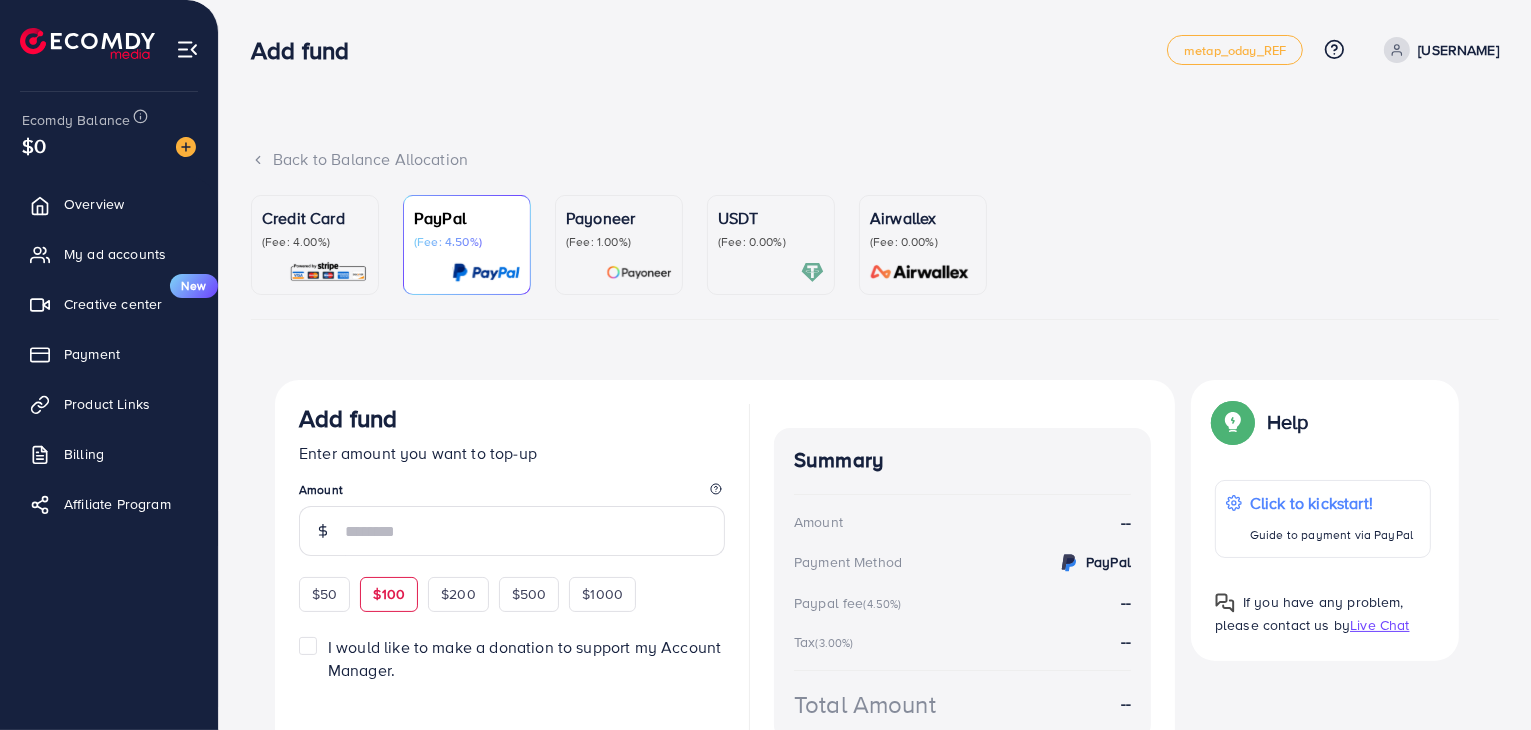 click on "$100" at bounding box center [389, 594] 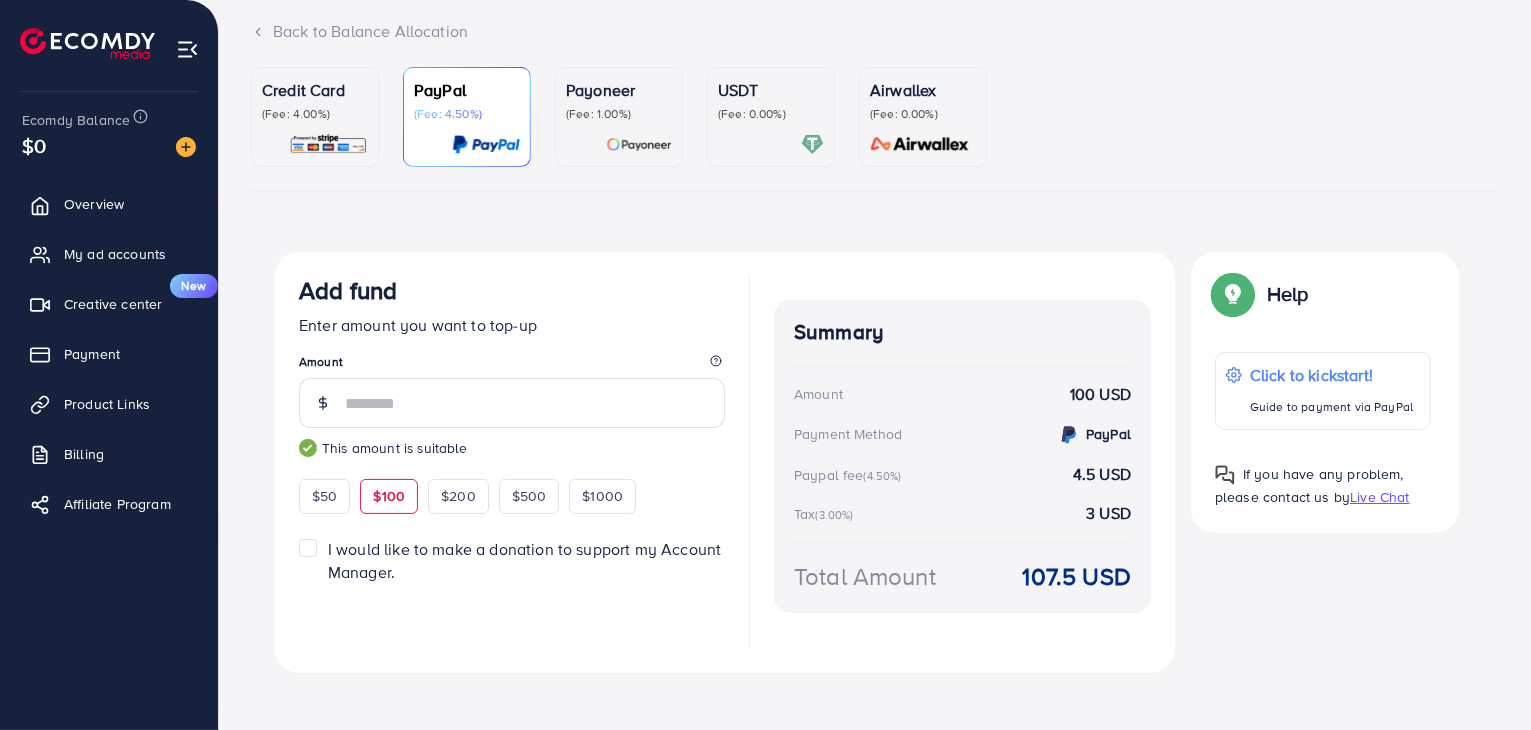 scroll, scrollTop: 142, scrollLeft: 0, axis: vertical 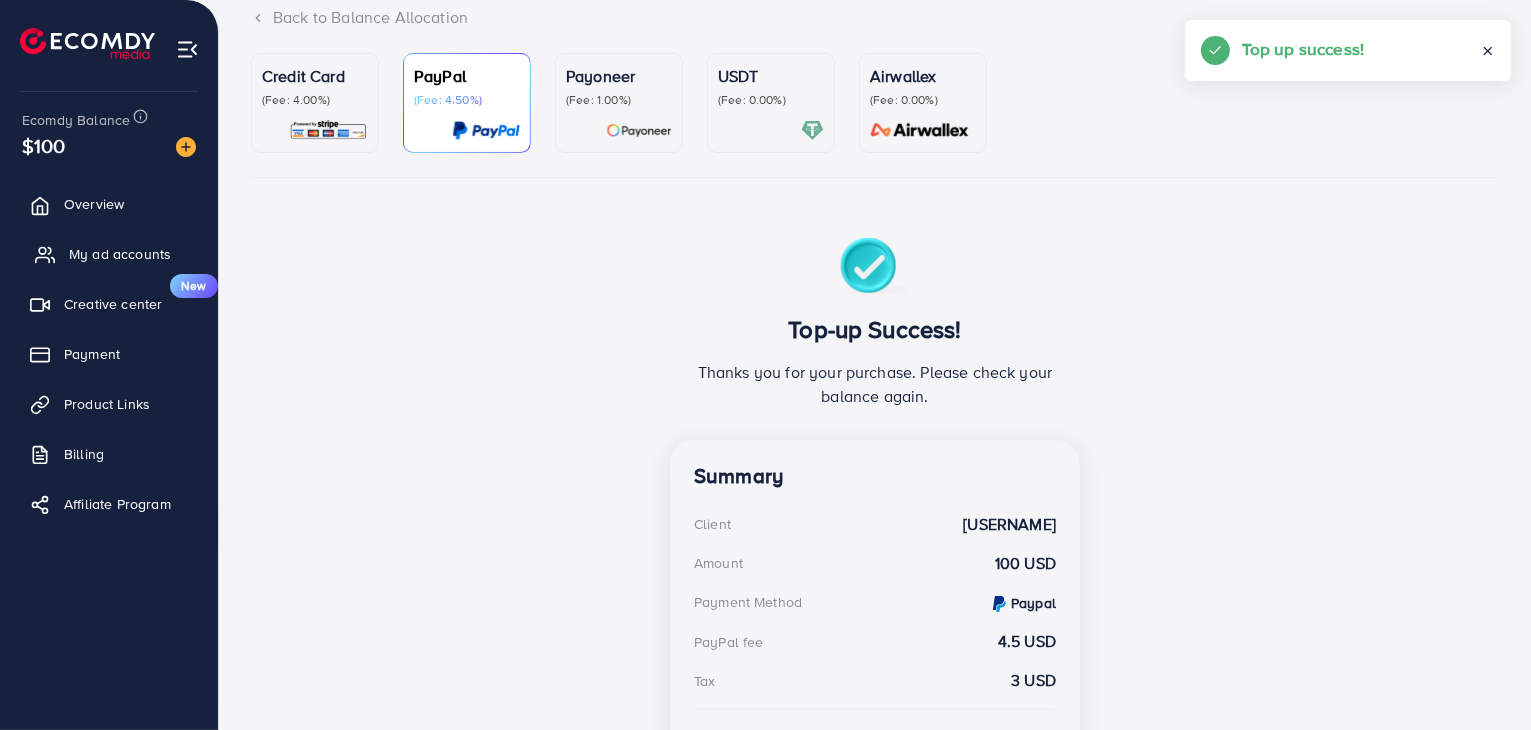 click on "My ad accounts" at bounding box center [120, 254] 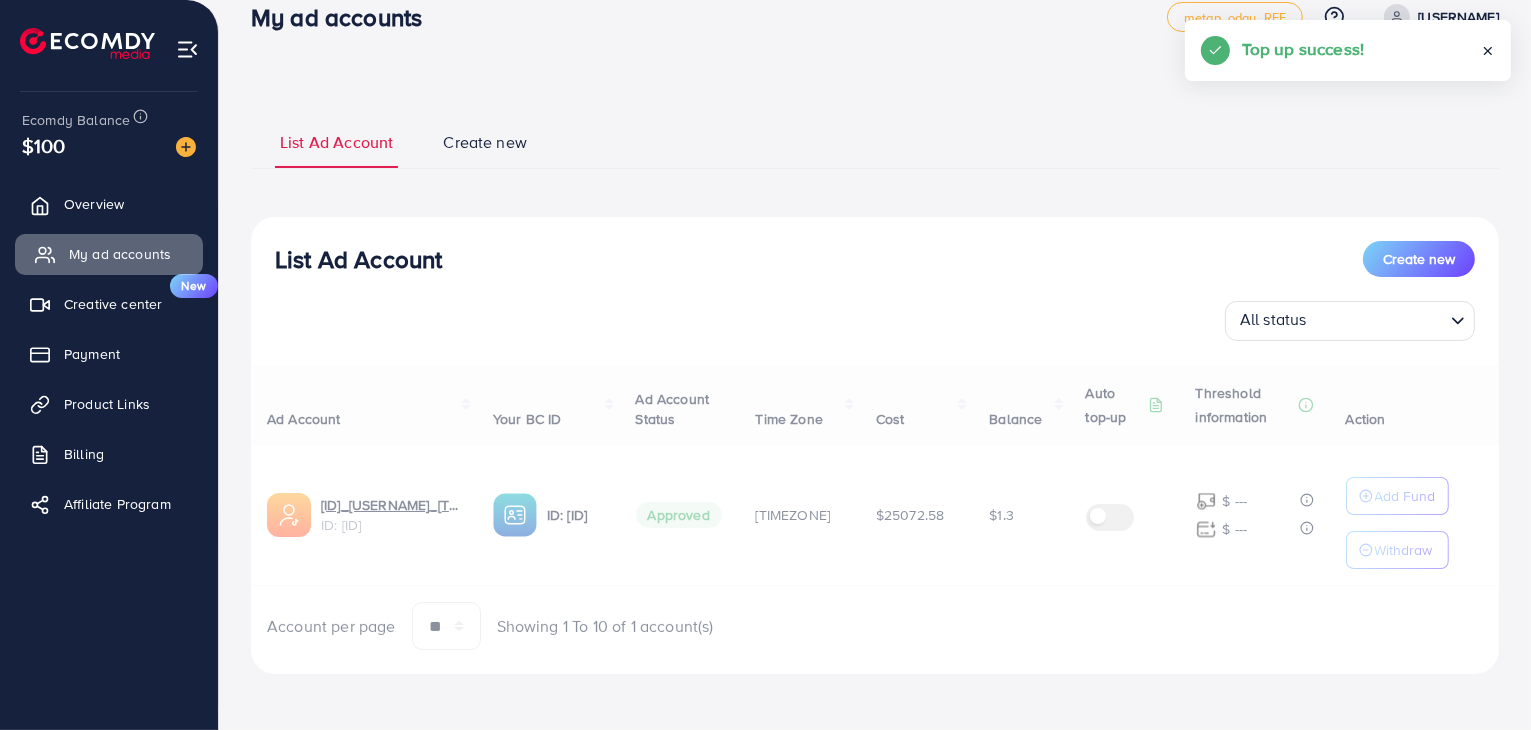 scroll, scrollTop: 0, scrollLeft: 0, axis: both 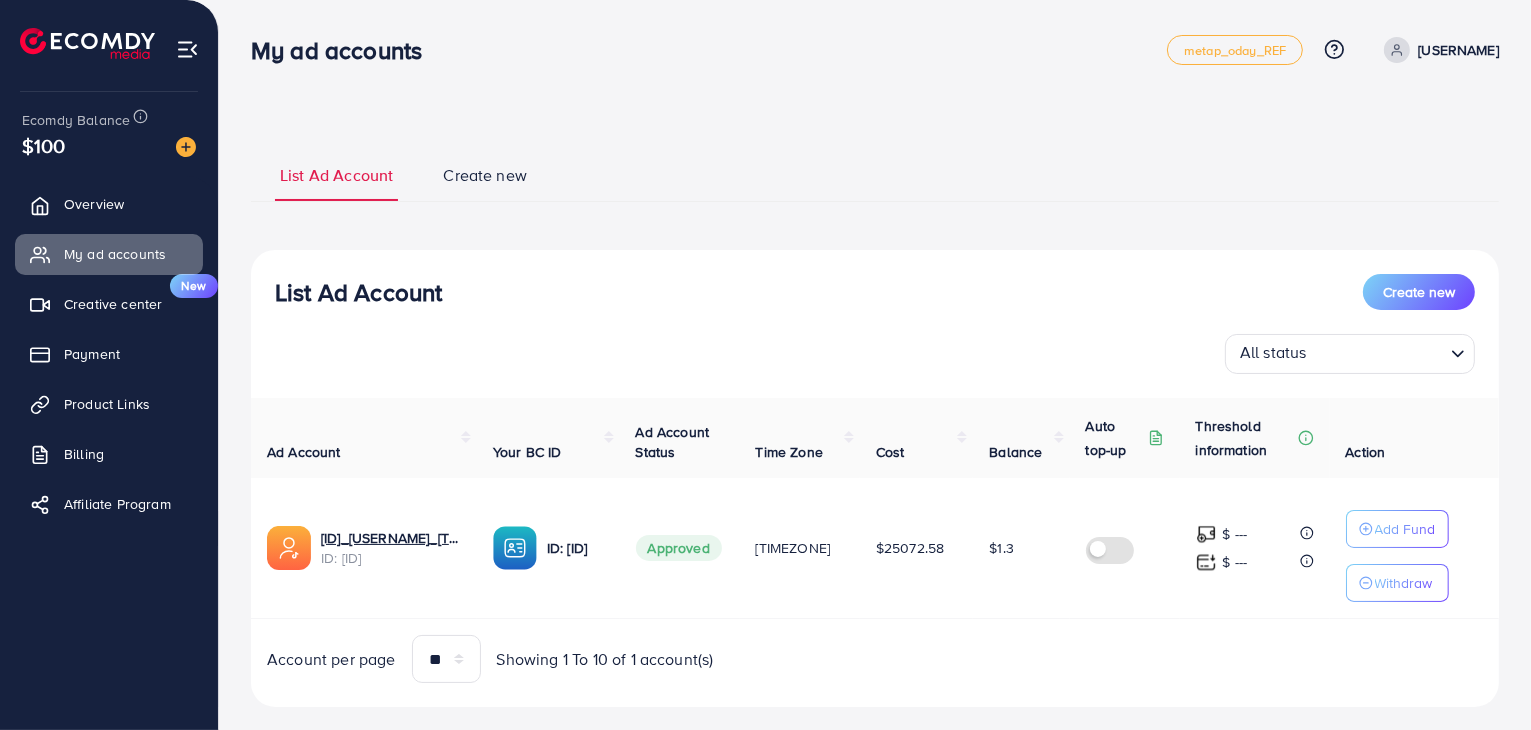 click on "Add Fund" at bounding box center [1405, 529] 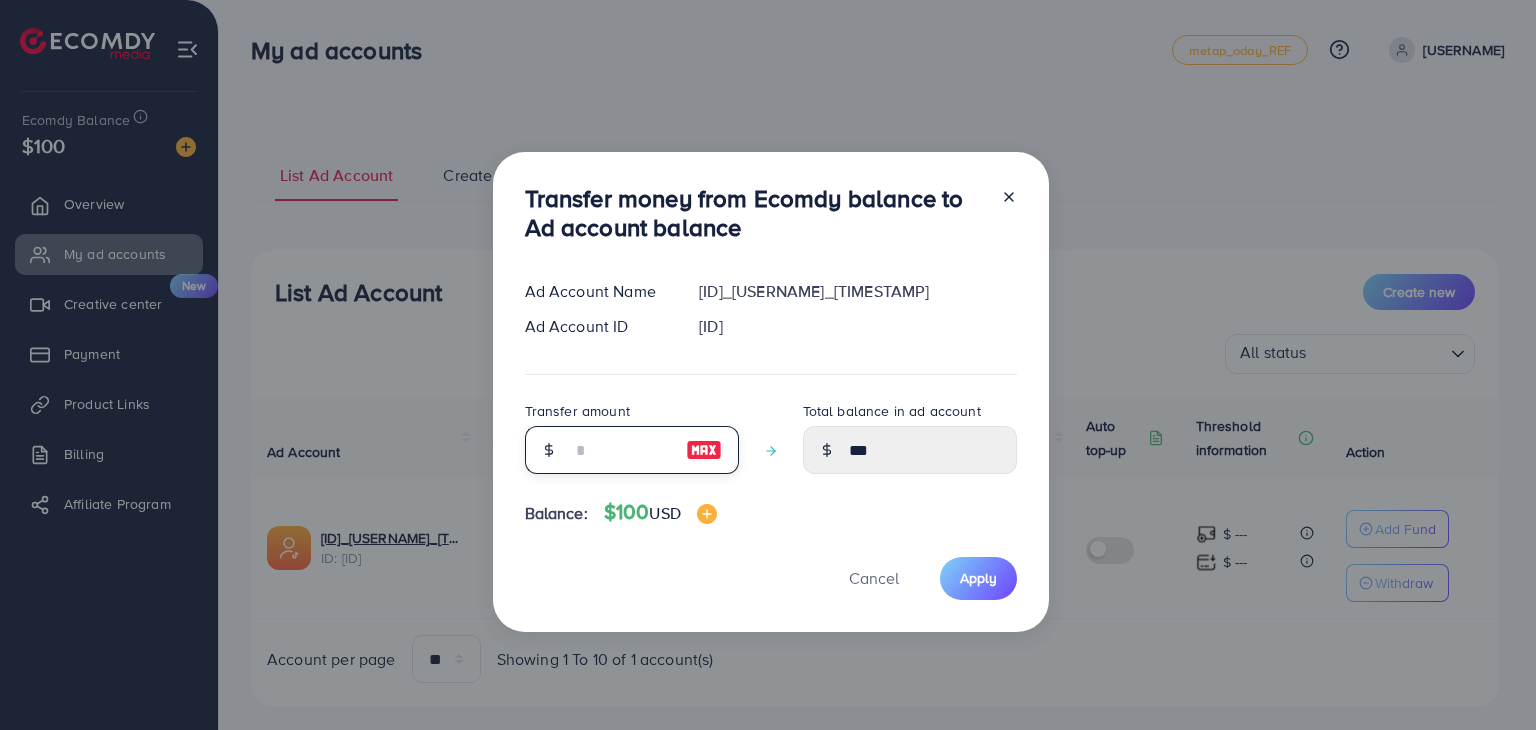 click at bounding box center [621, 450] 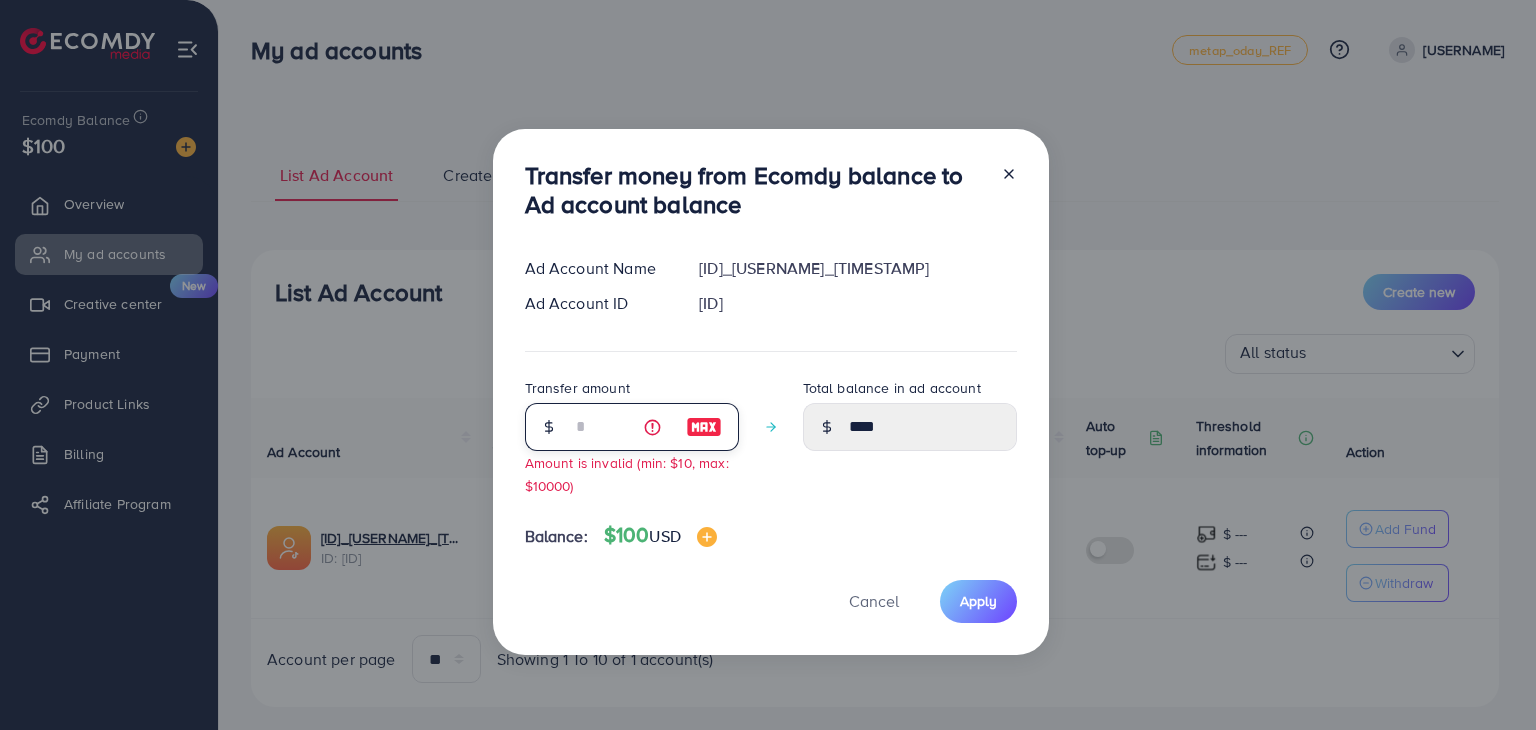 type on "**" 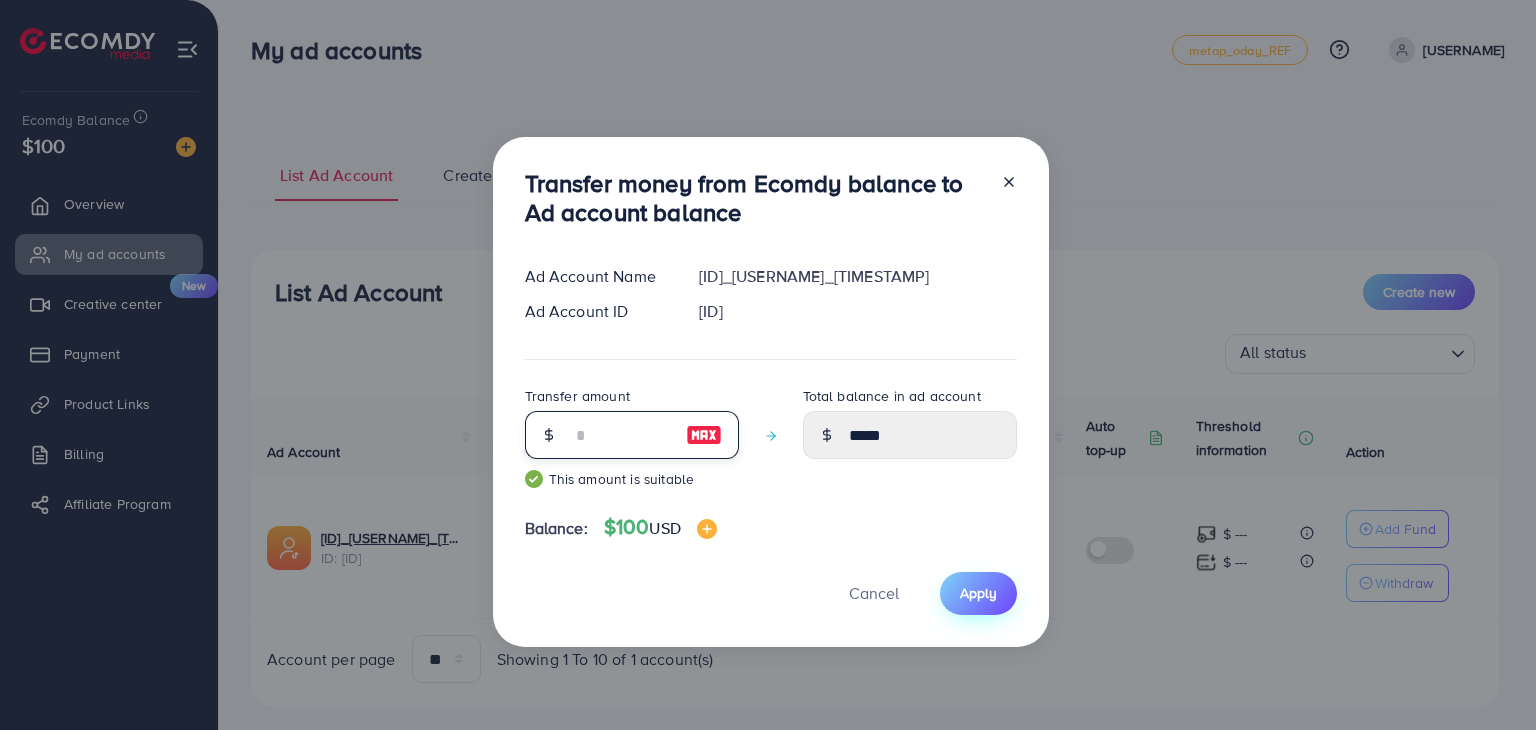 type on "**" 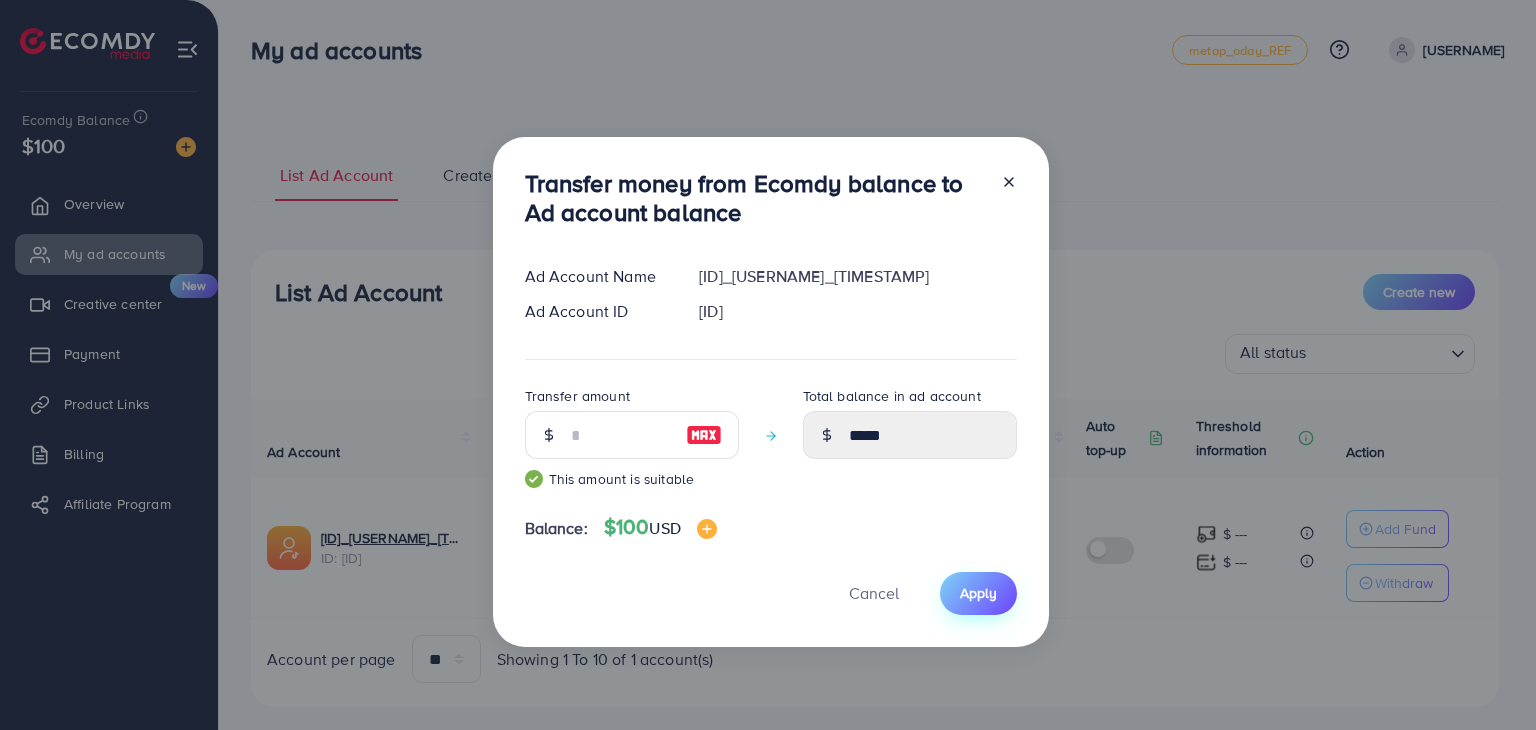 click on "Apply" at bounding box center (978, 593) 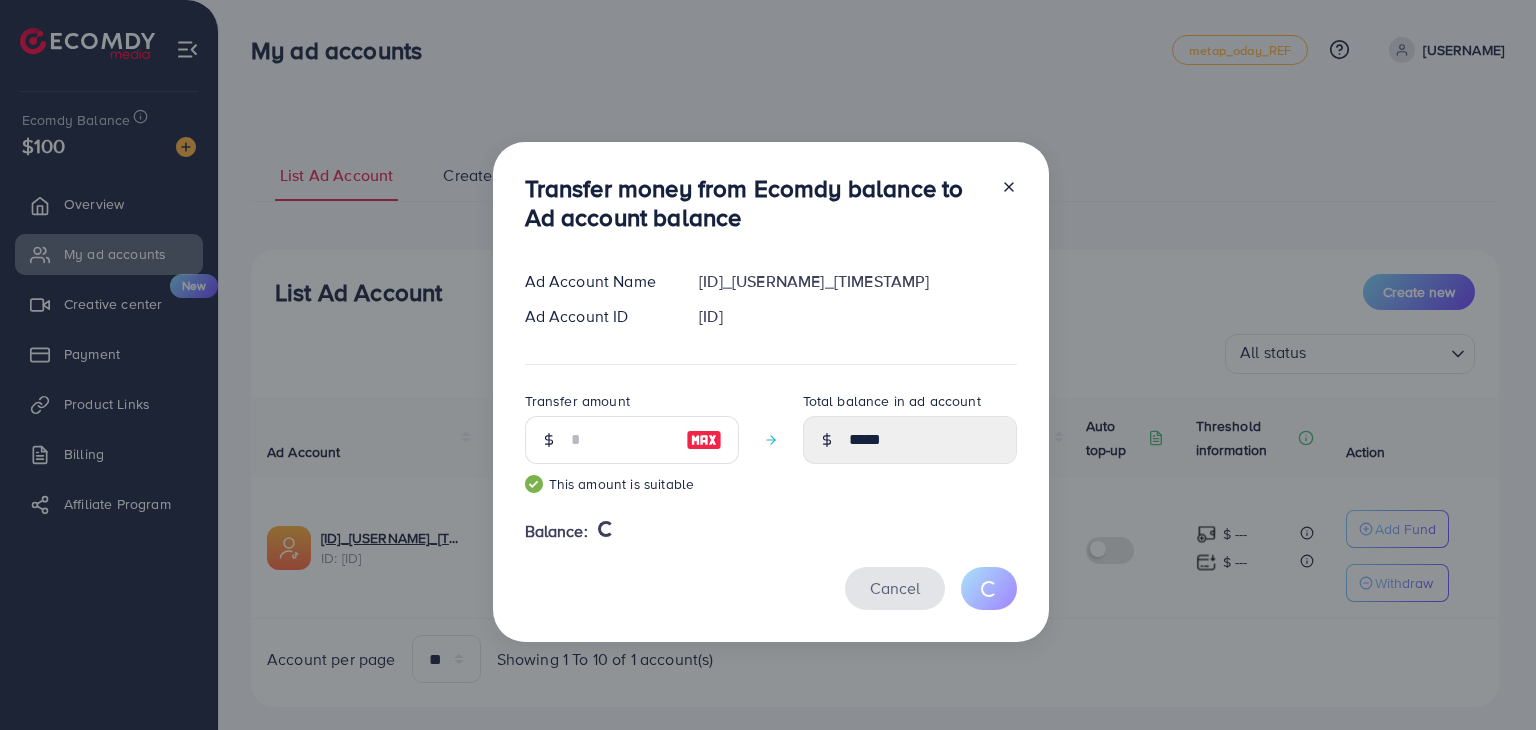 type 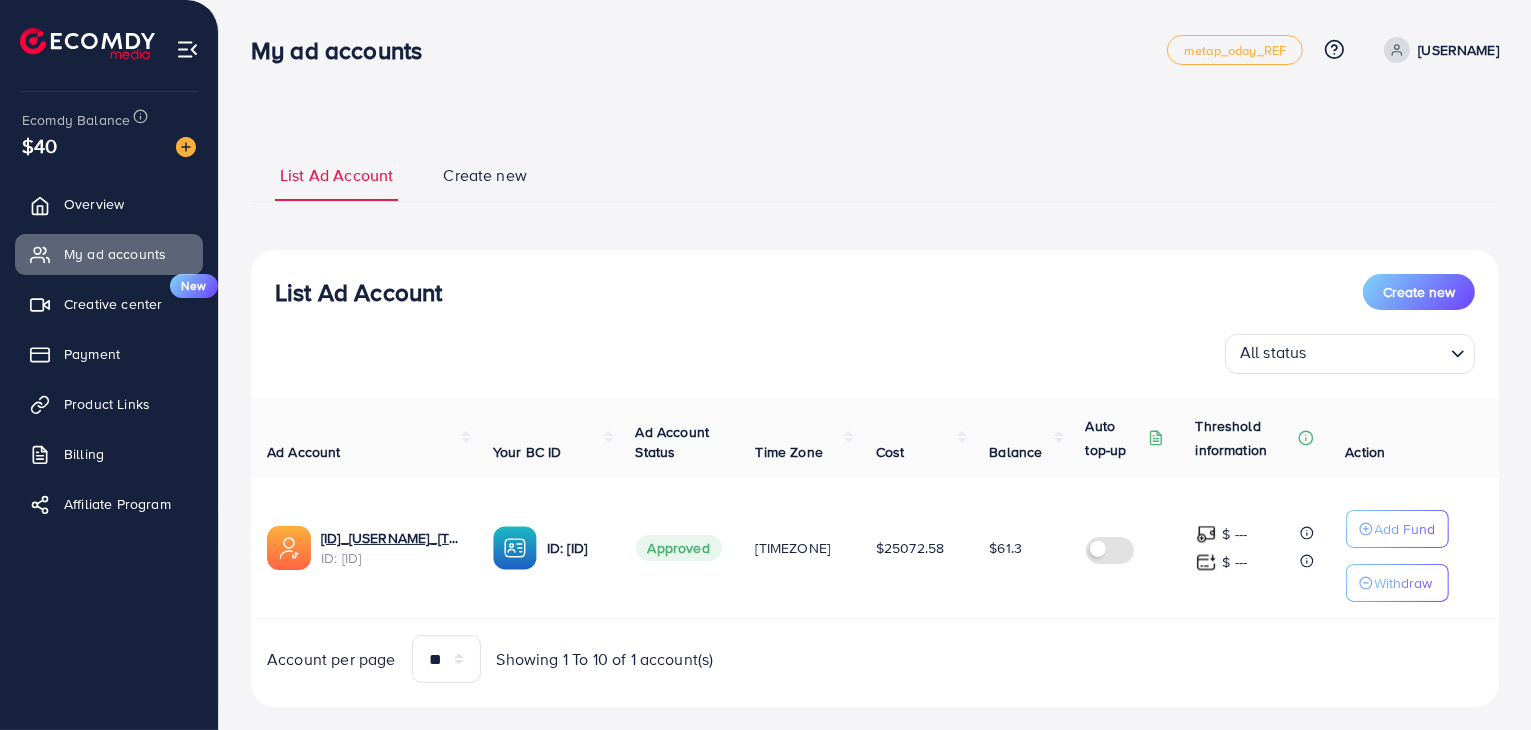 click at bounding box center [1397, 50] 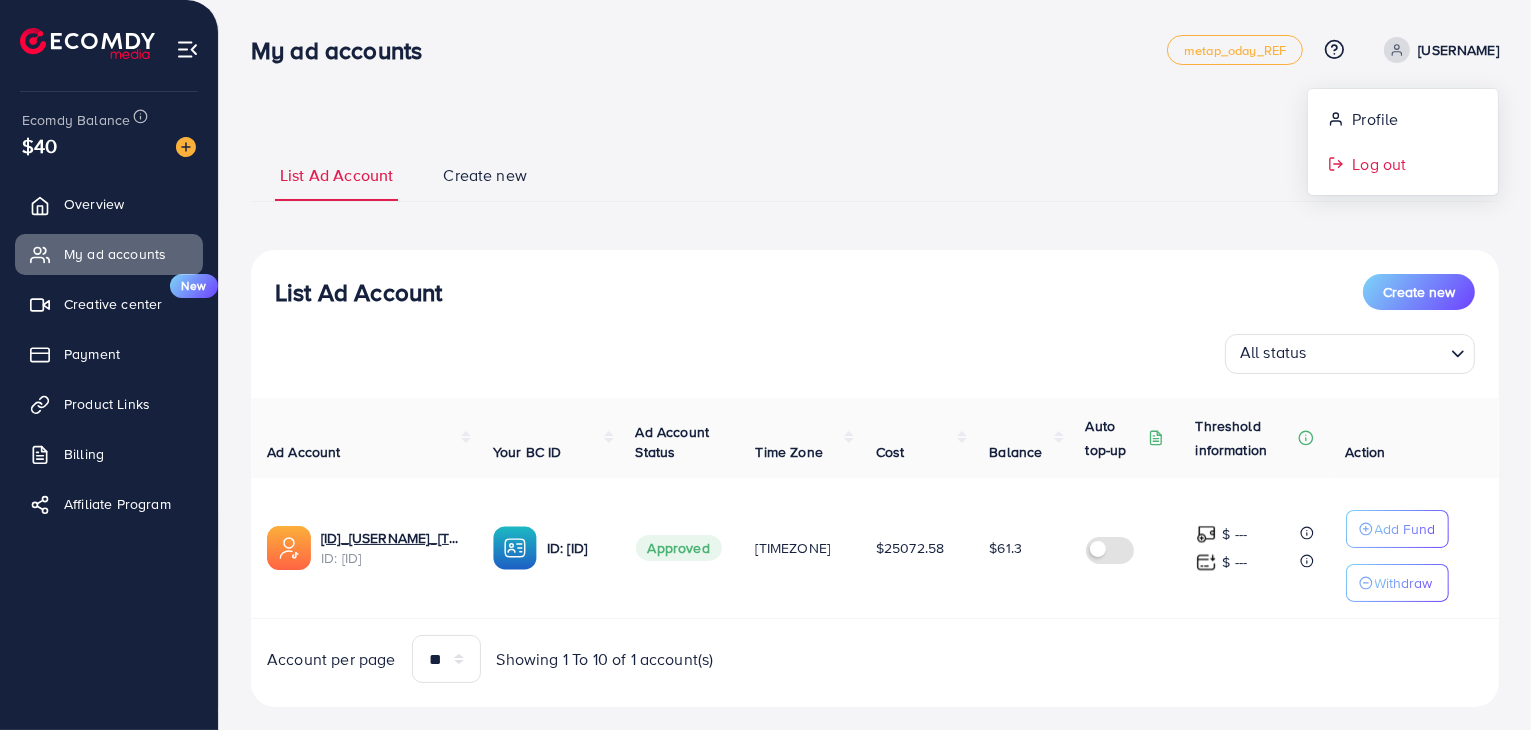 click on "Log out" at bounding box center [1403, 164] 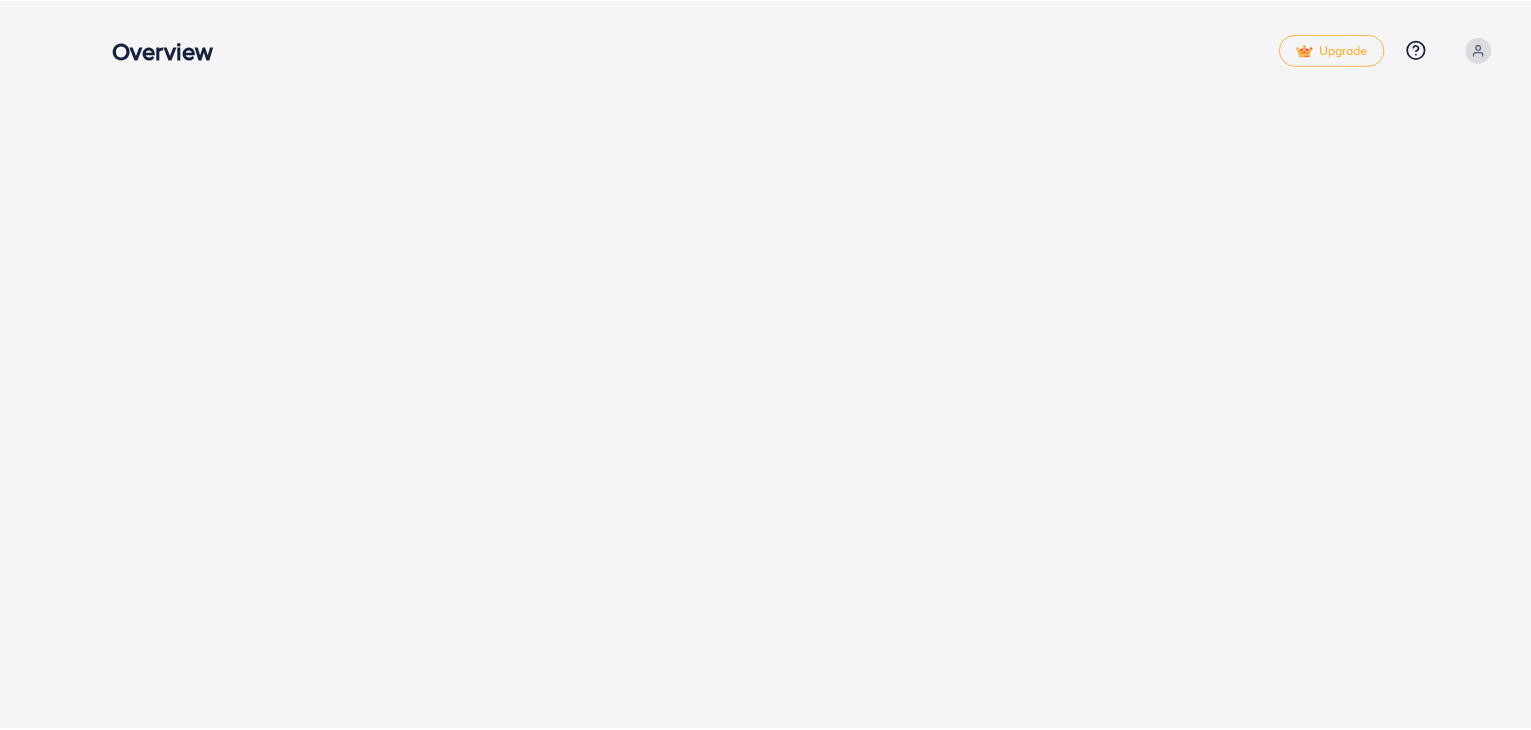 scroll, scrollTop: 0, scrollLeft: 0, axis: both 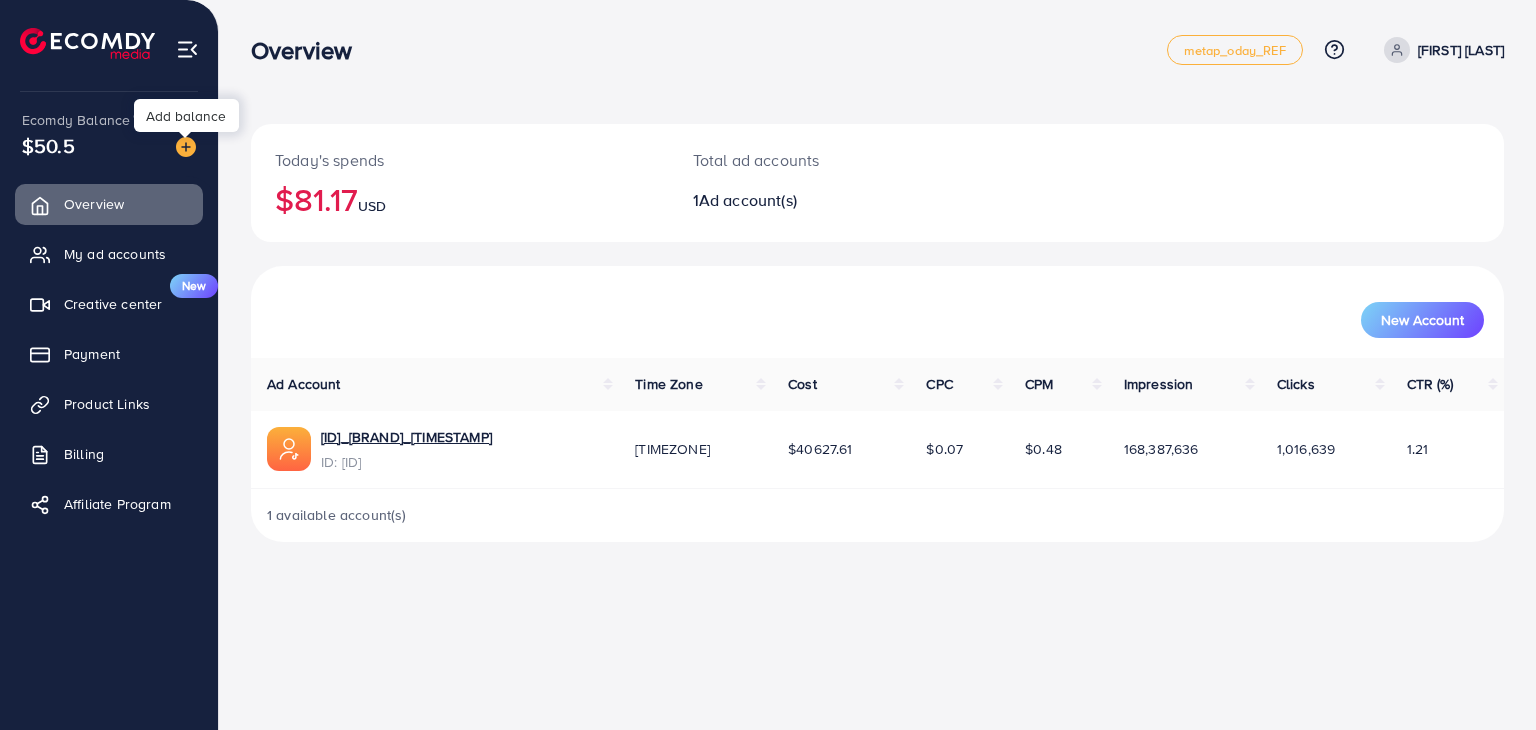 click at bounding box center [186, 147] 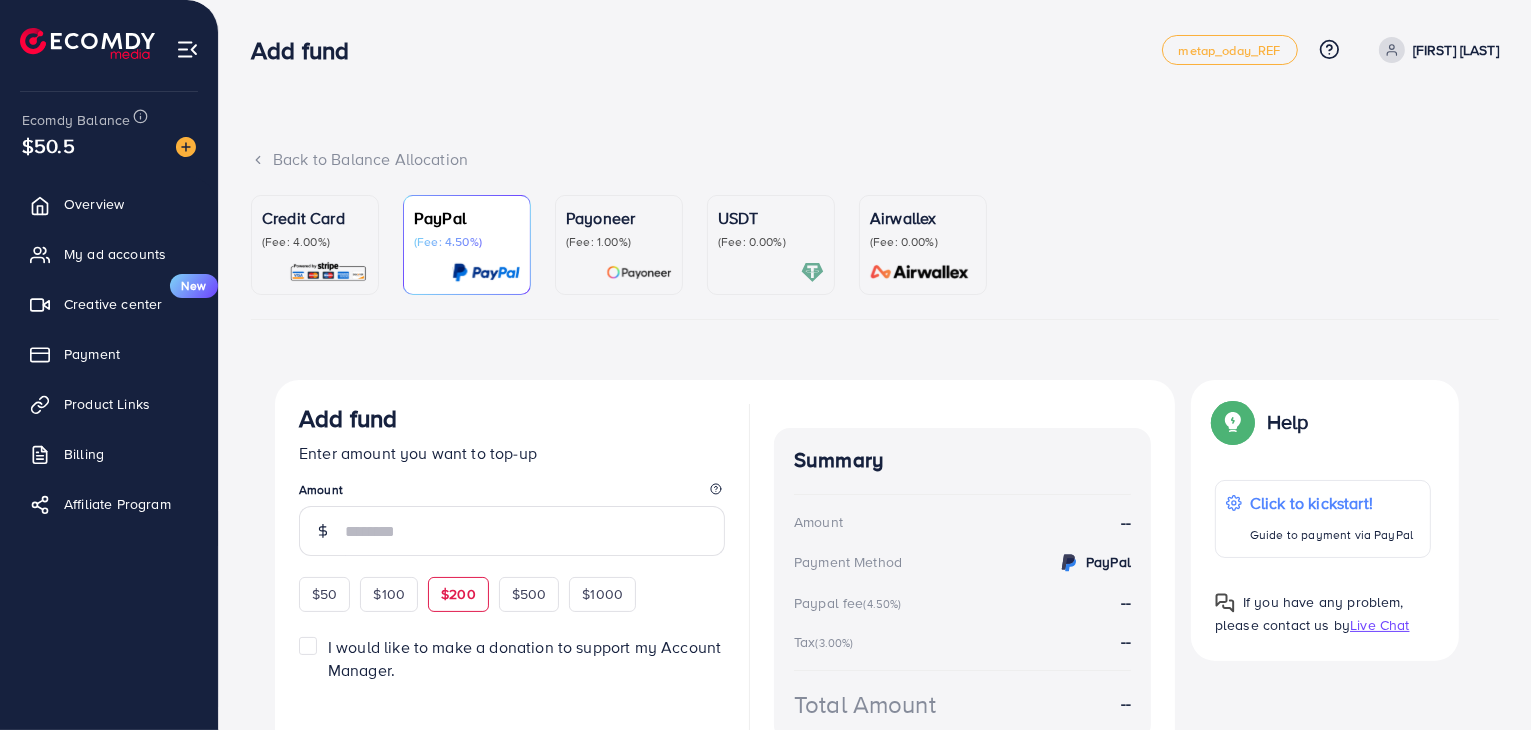 click on "$200" at bounding box center (458, 594) 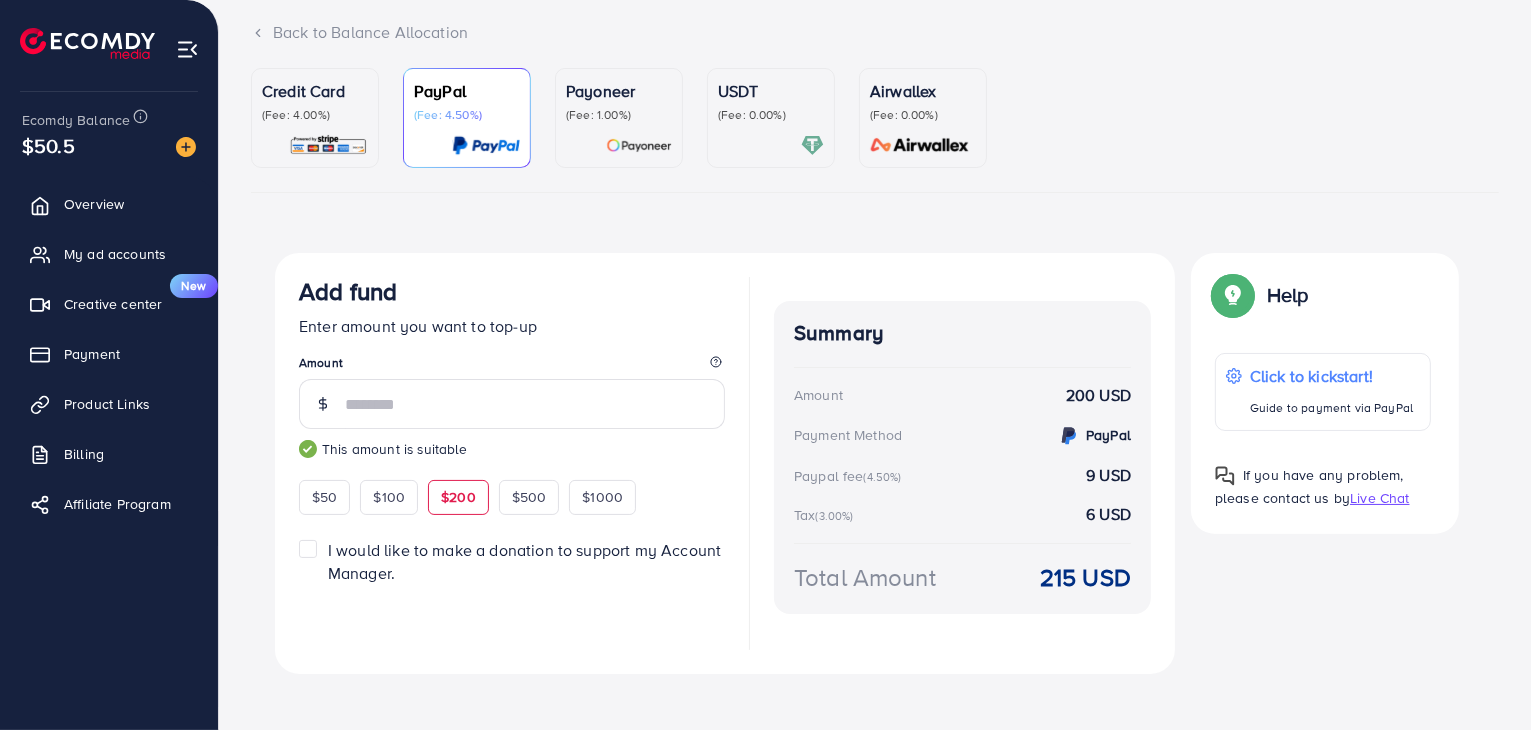 scroll, scrollTop: 142, scrollLeft: 0, axis: vertical 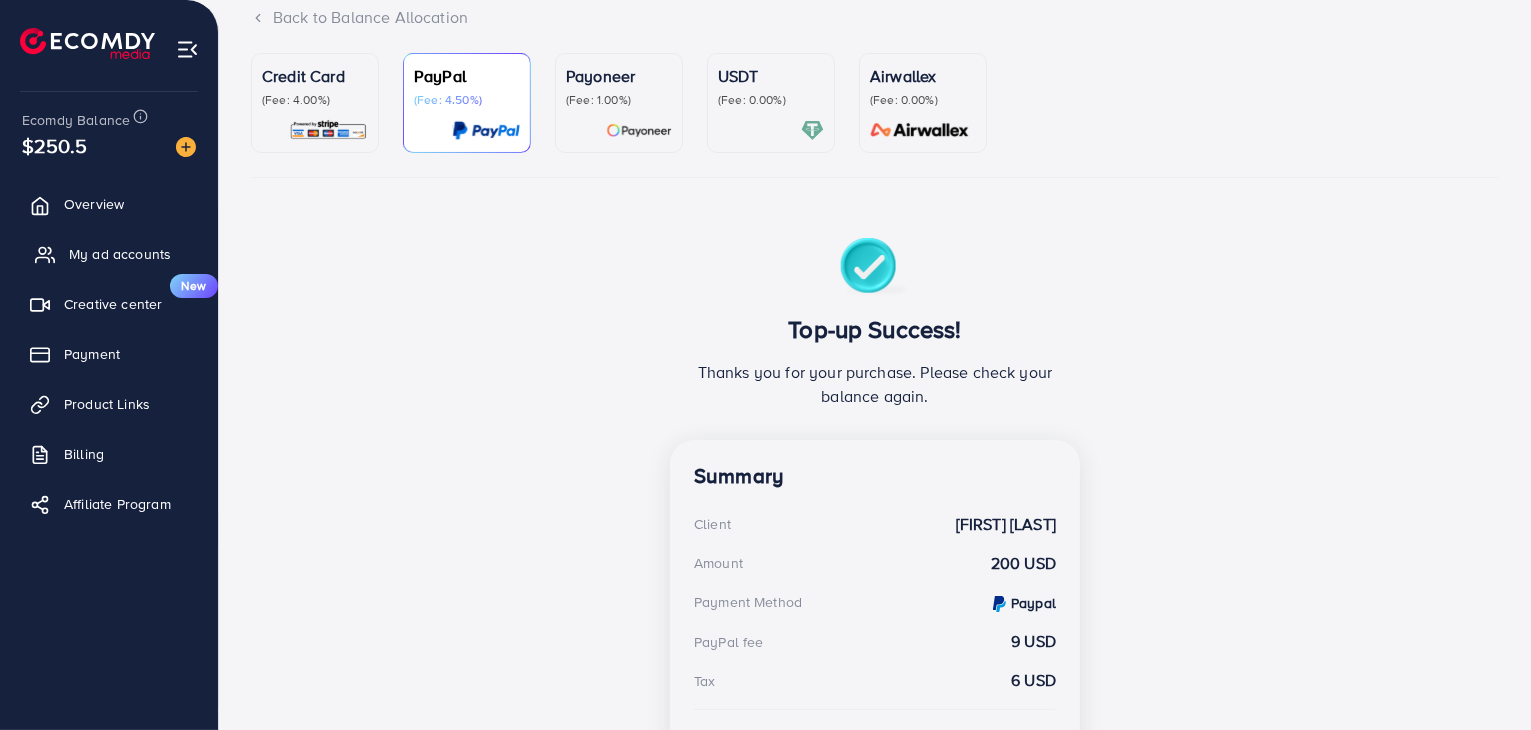 click 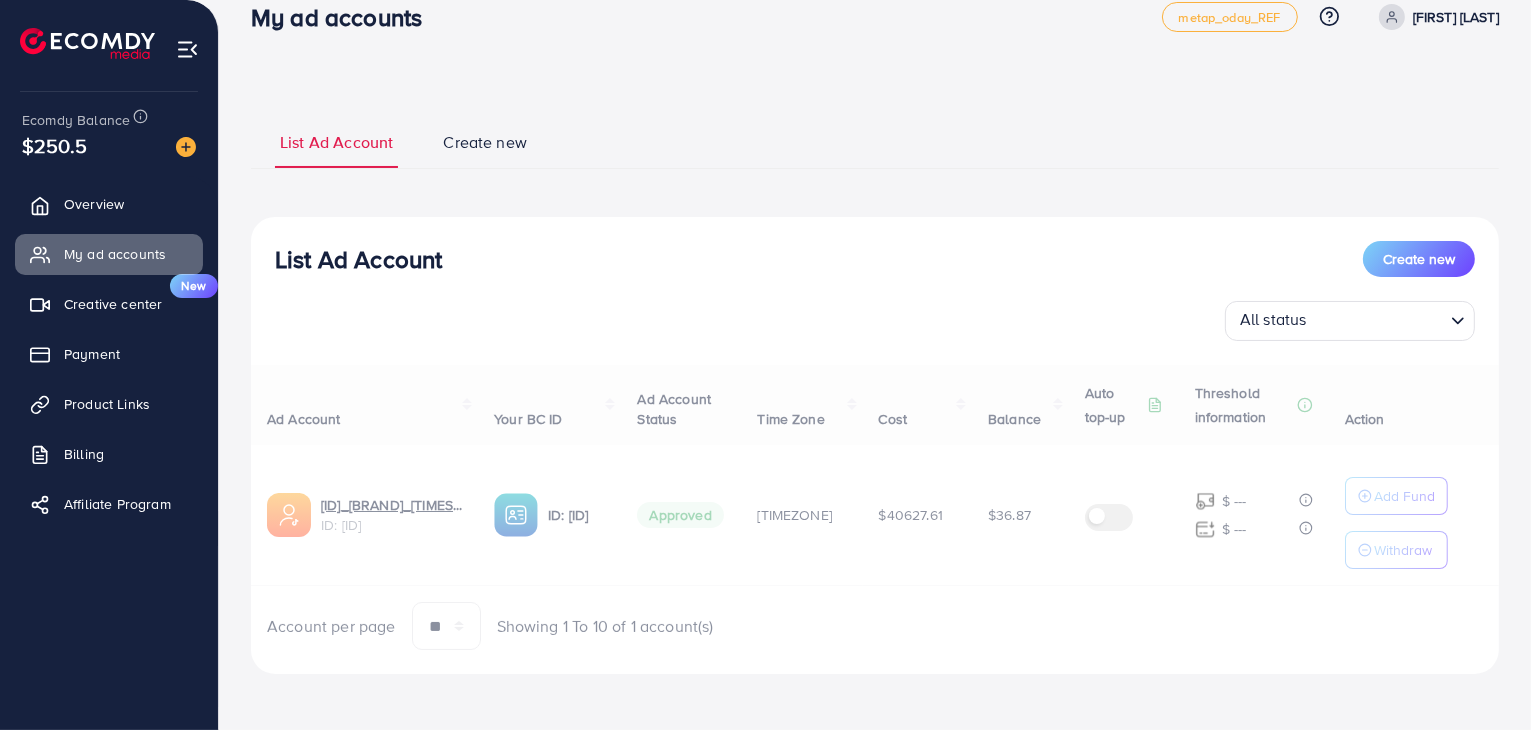 scroll, scrollTop: 0, scrollLeft: 0, axis: both 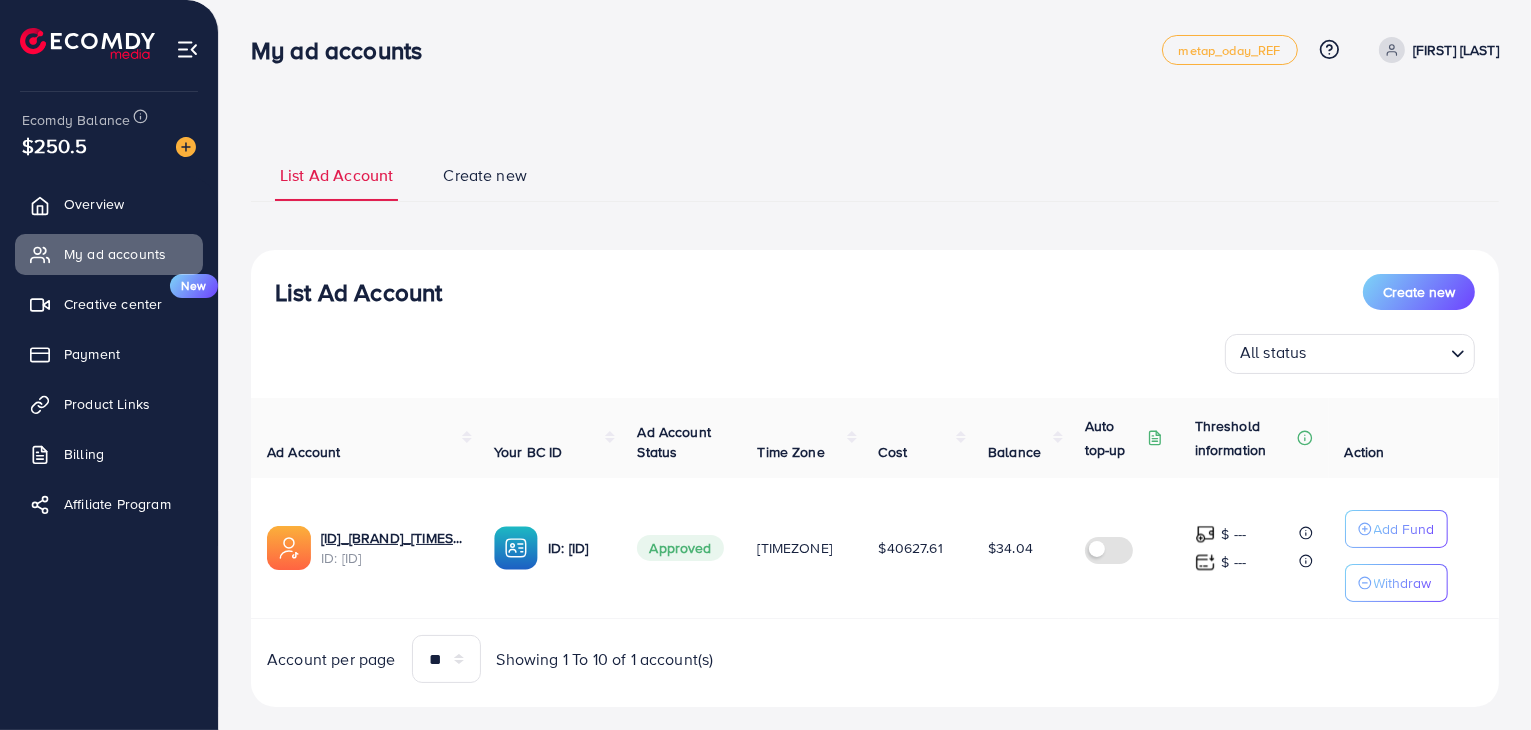 click on "Omar tik media" at bounding box center (1435, 50) 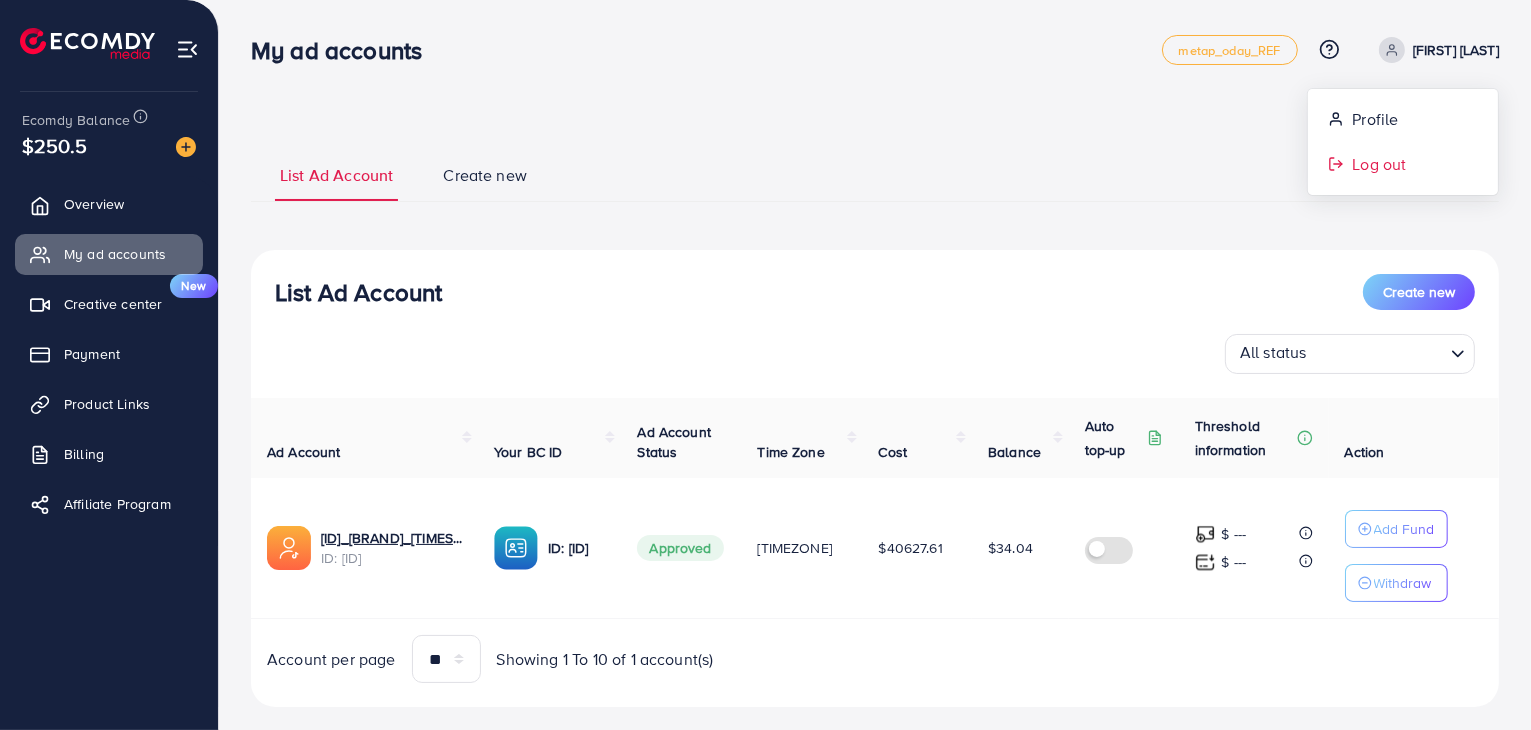 click on "Log out" at bounding box center (1379, 164) 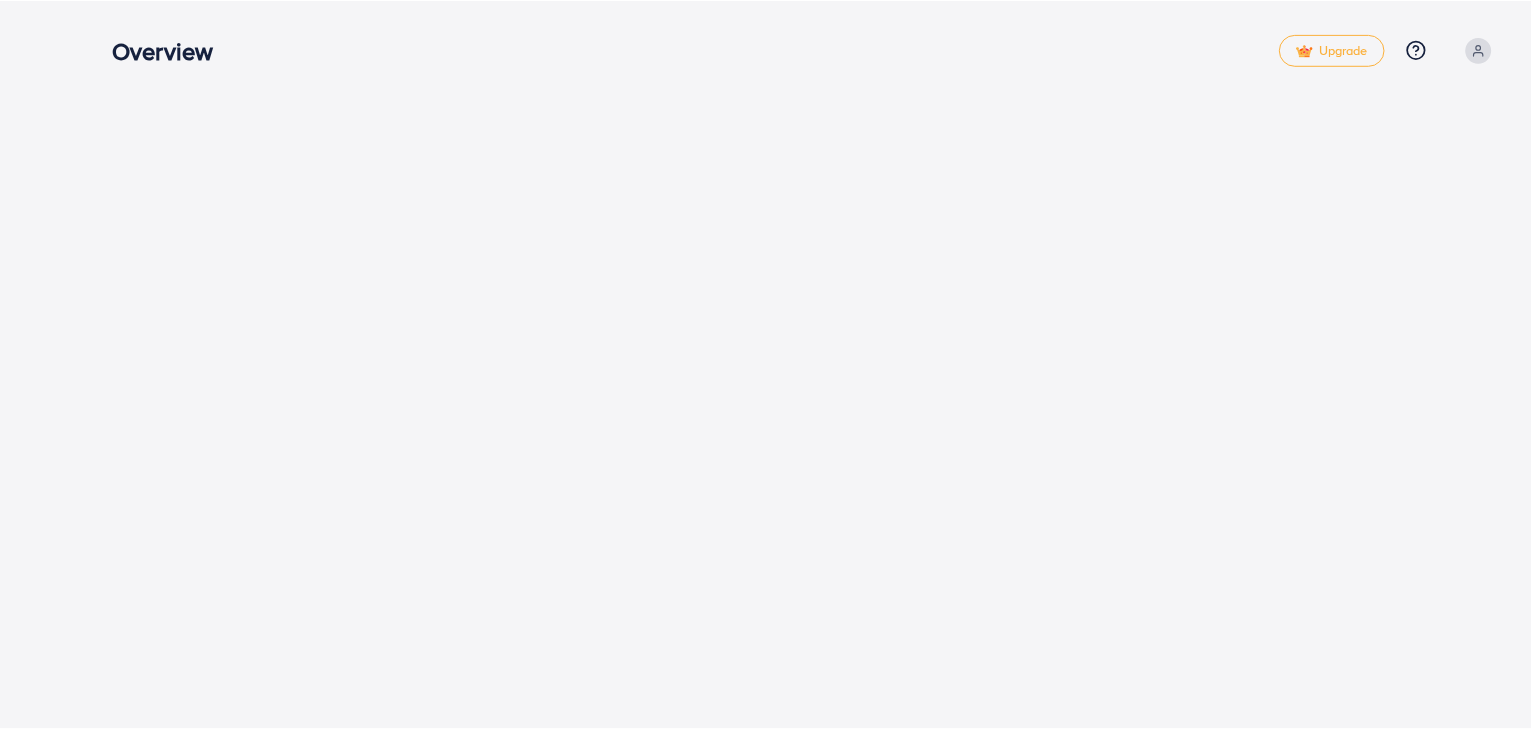 scroll, scrollTop: 0, scrollLeft: 0, axis: both 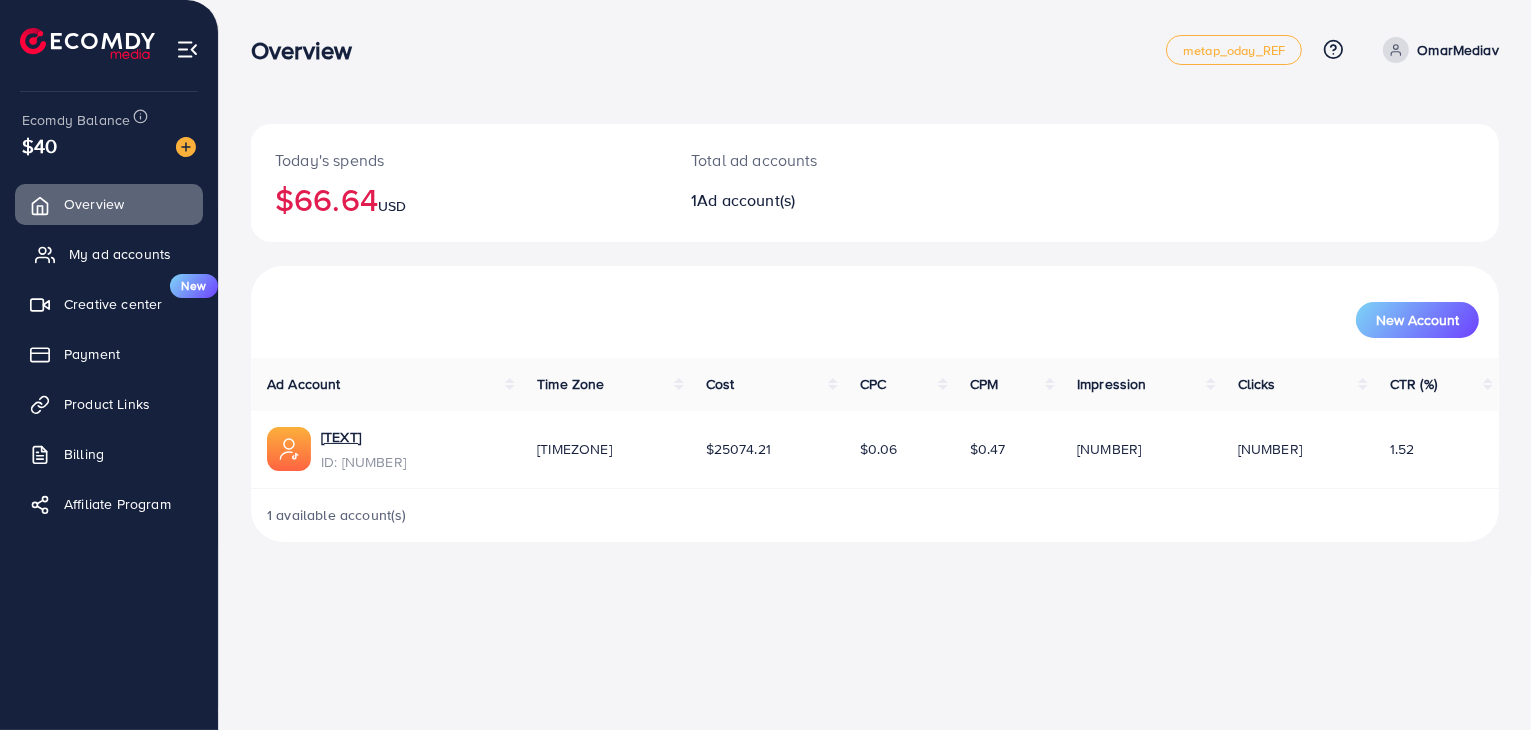 click on "My ad accounts" at bounding box center (120, 254) 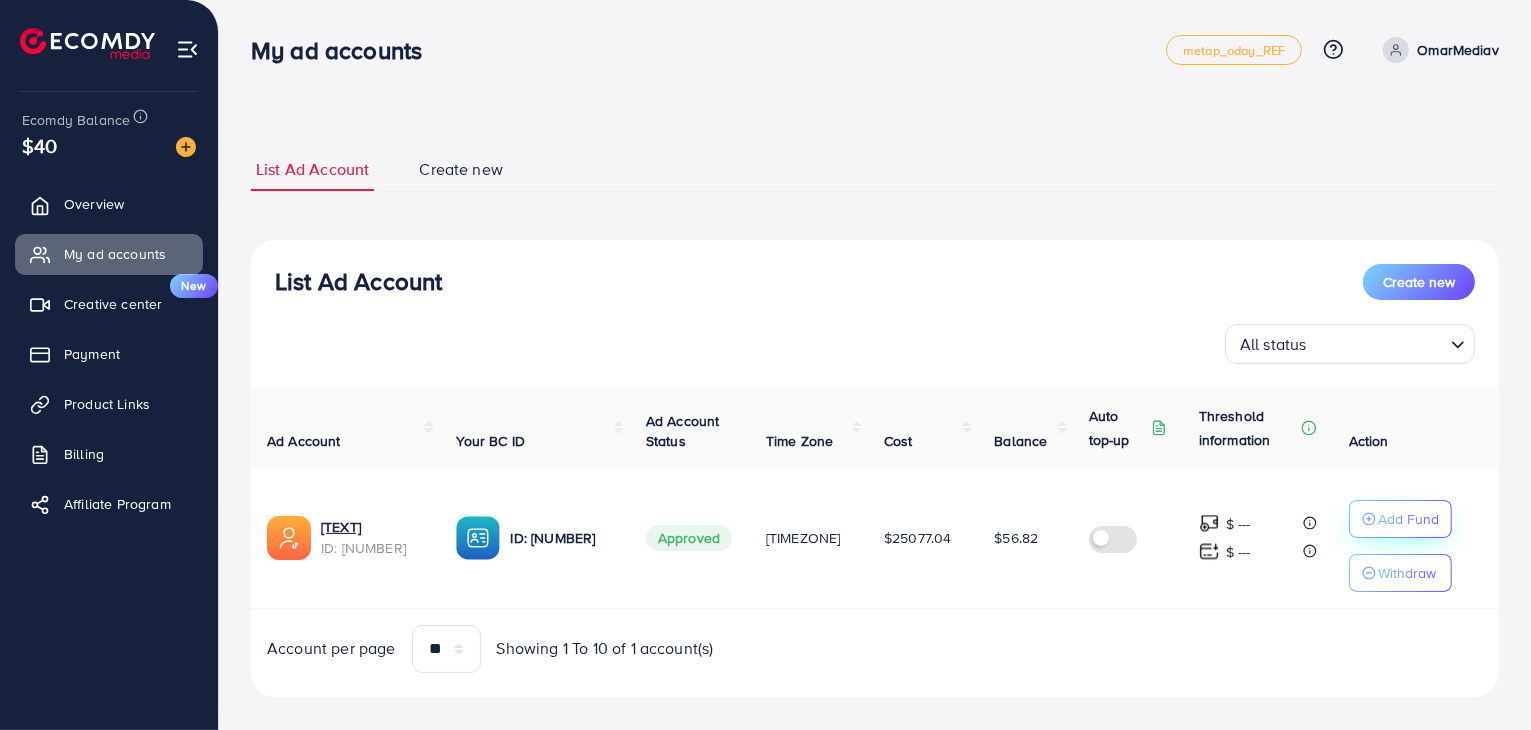 click on "Add Fund" at bounding box center [1408, 519] 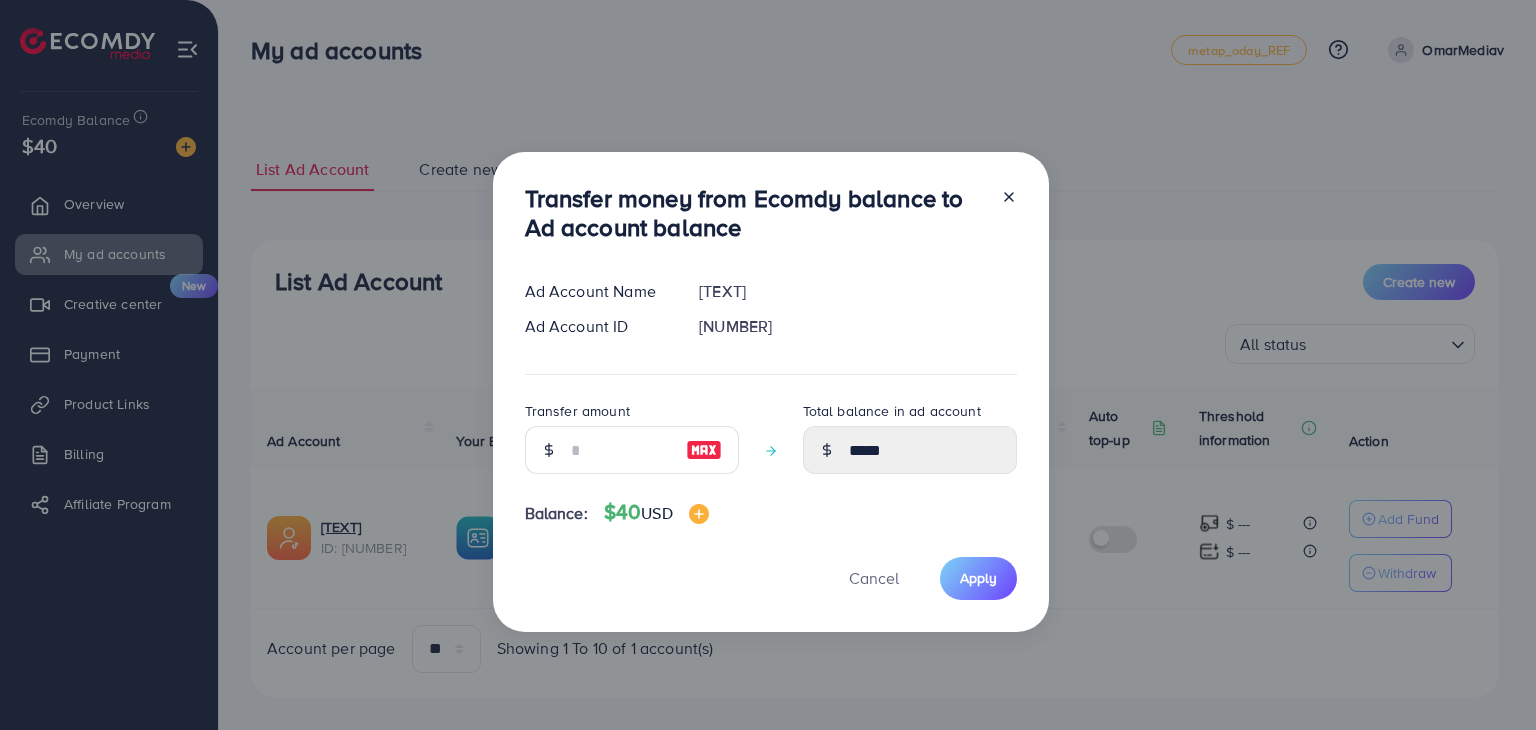 click at bounding box center [704, 450] 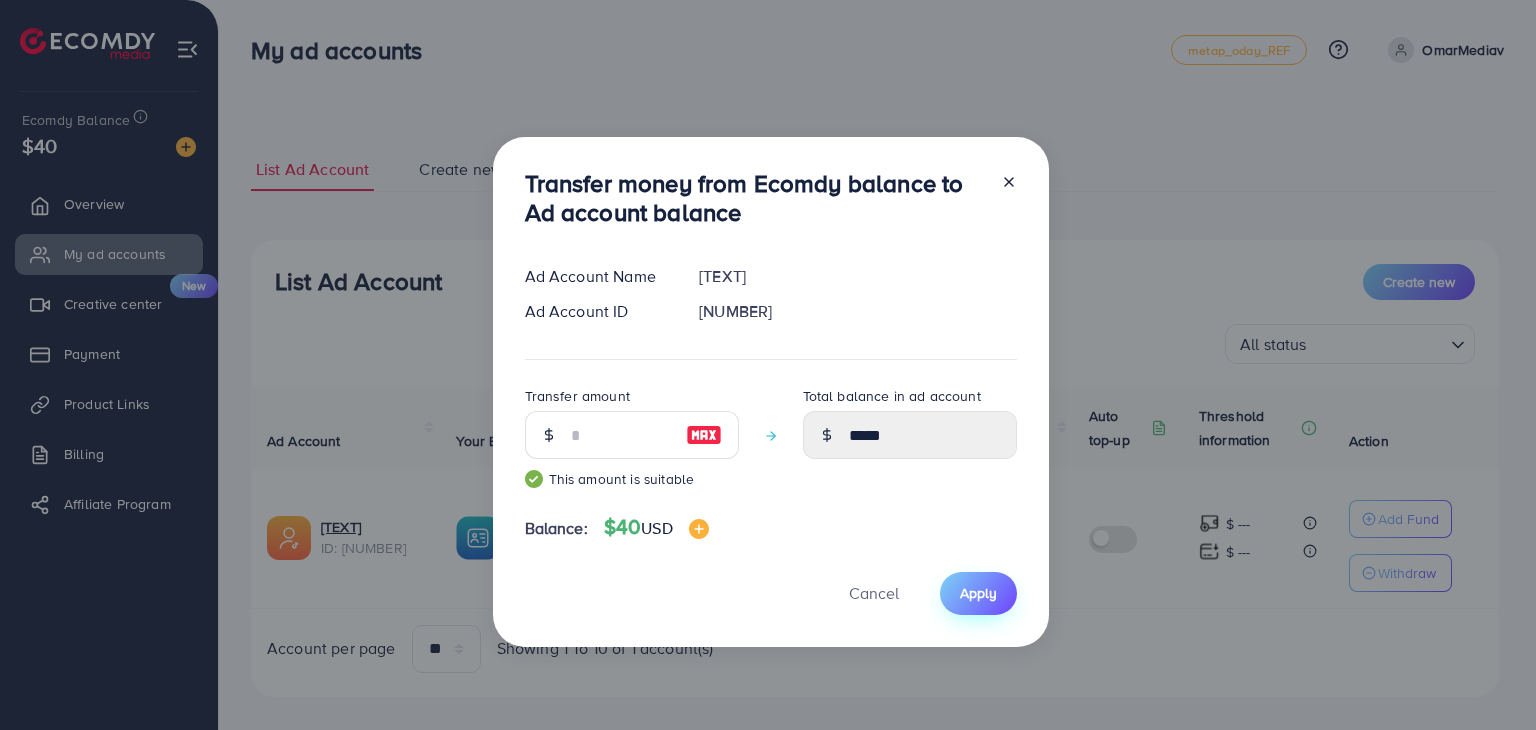 click on "Apply" at bounding box center [978, 593] 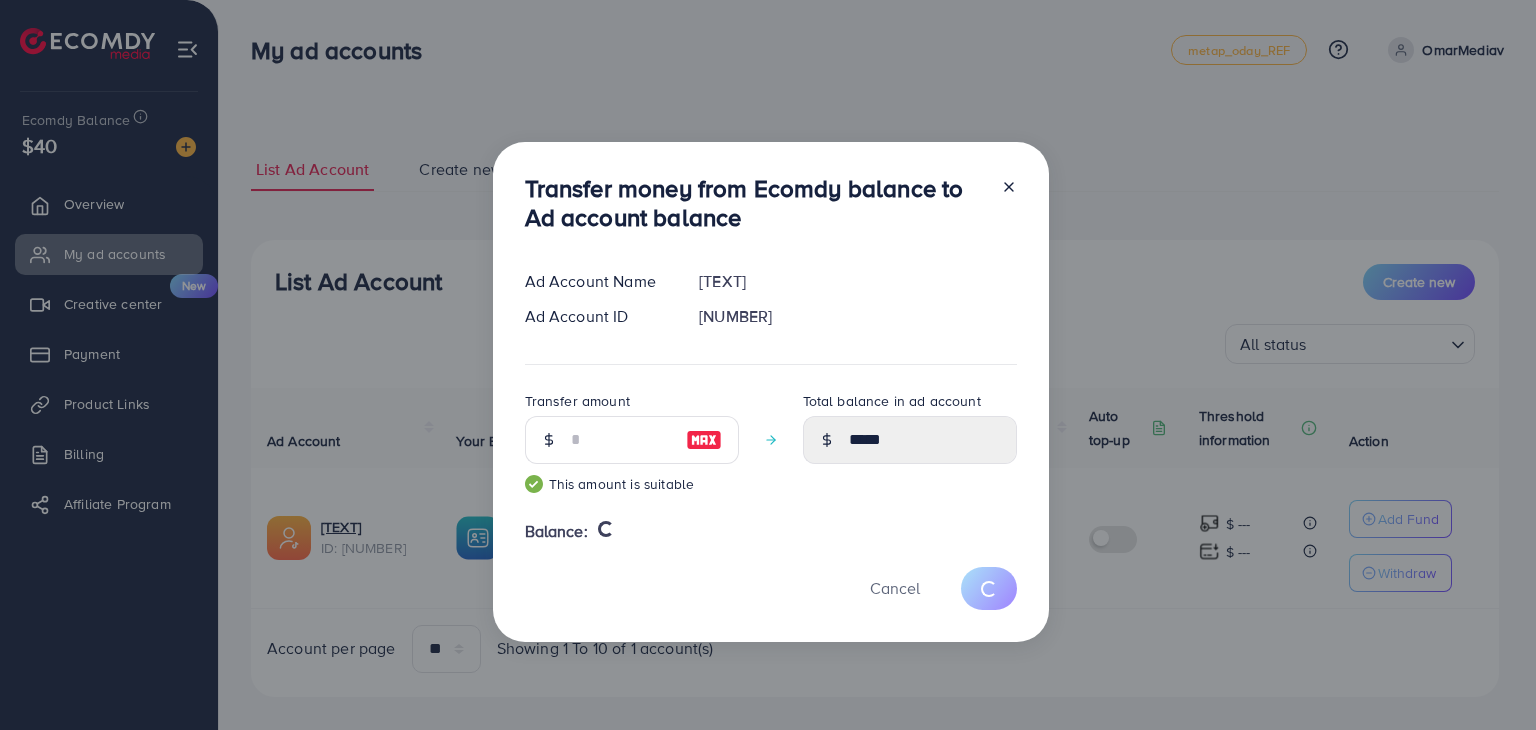 type 